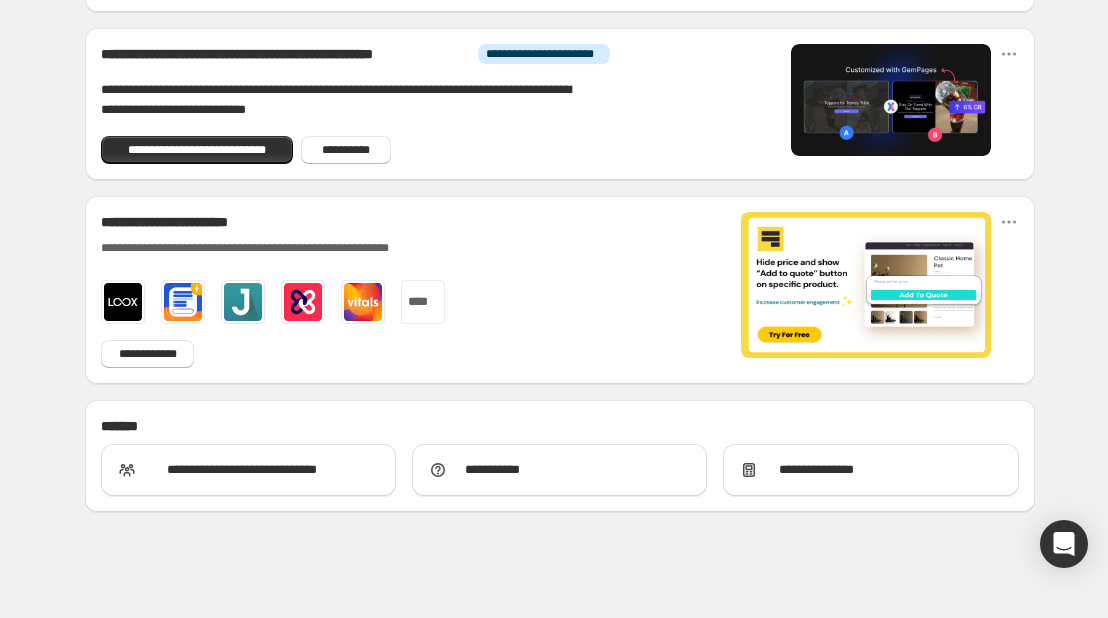 scroll, scrollTop: 1415, scrollLeft: 0, axis: vertical 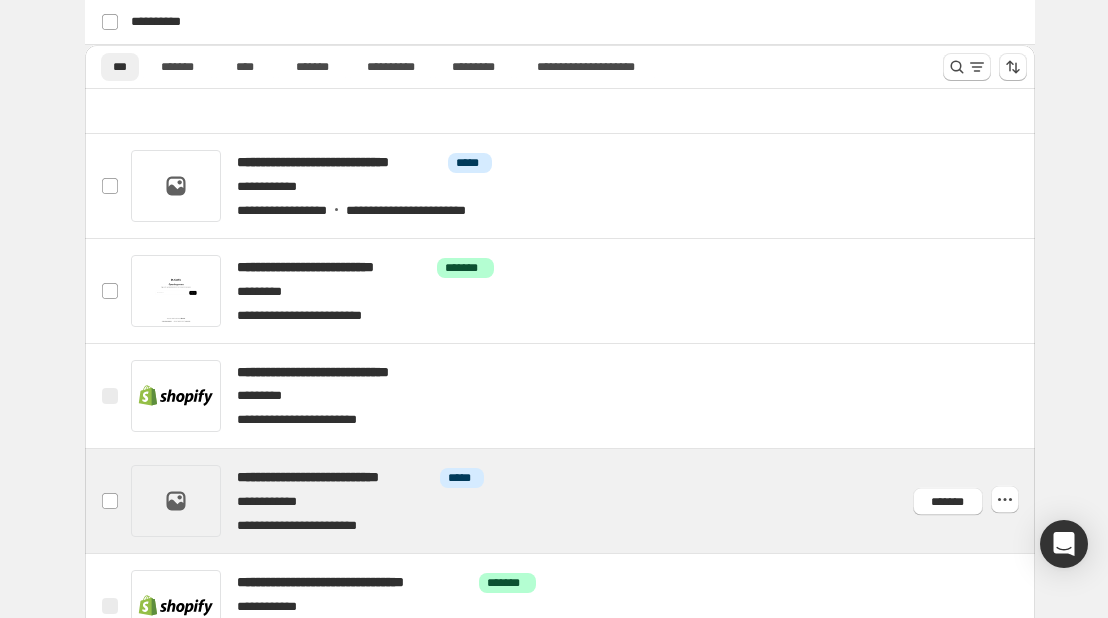 click at bounding box center [583, 501] 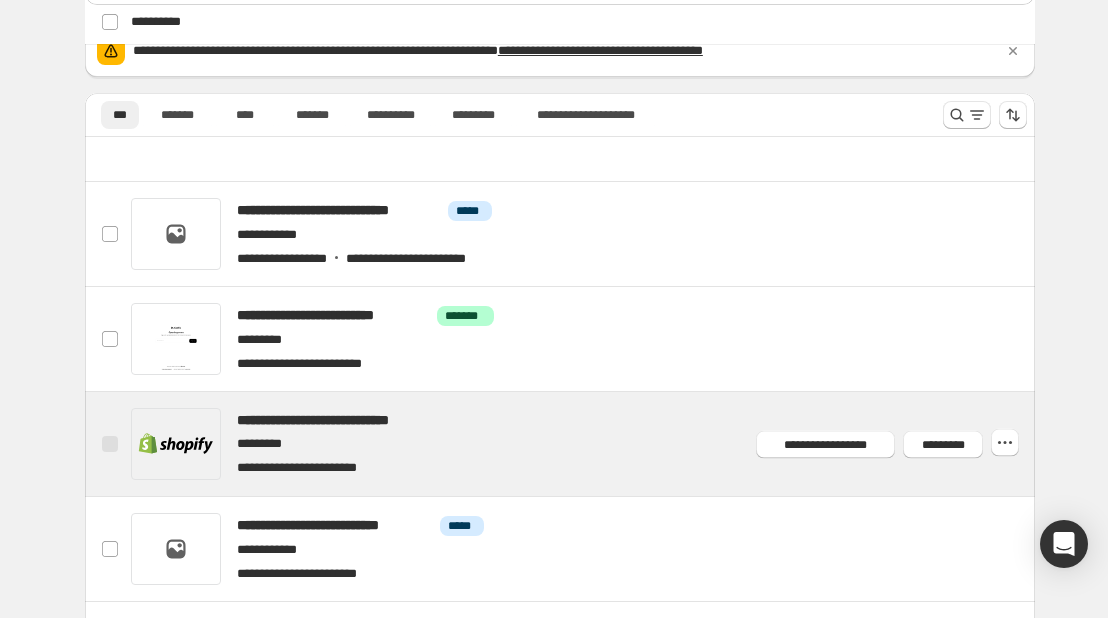 scroll, scrollTop: 508, scrollLeft: 0, axis: vertical 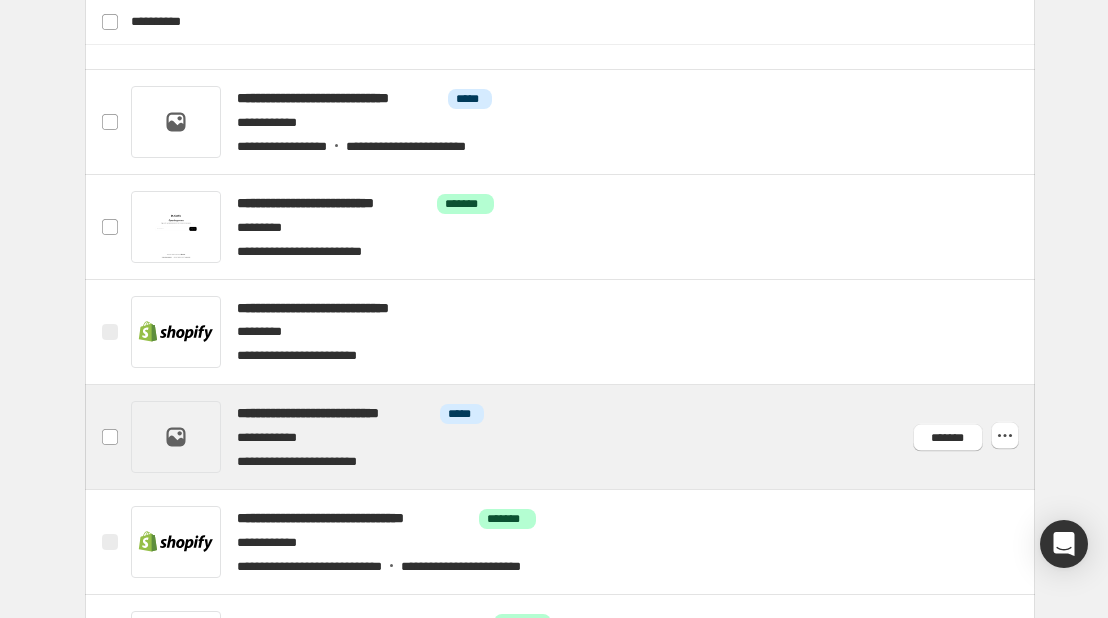 click at bounding box center (583, 437) 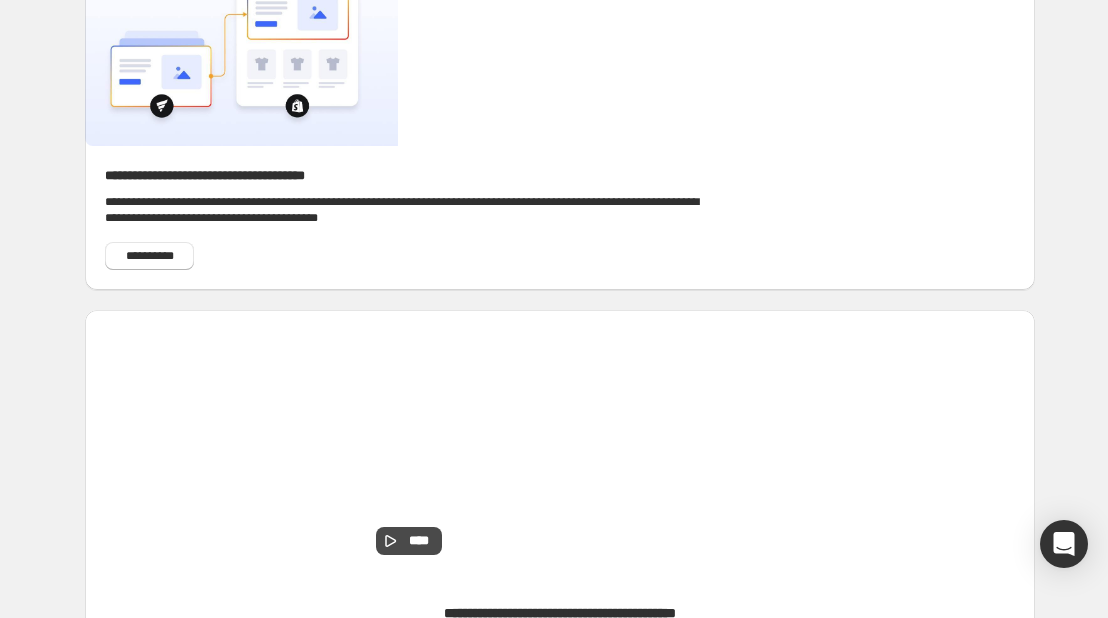 scroll, scrollTop: 0, scrollLeft: 0, axis: both 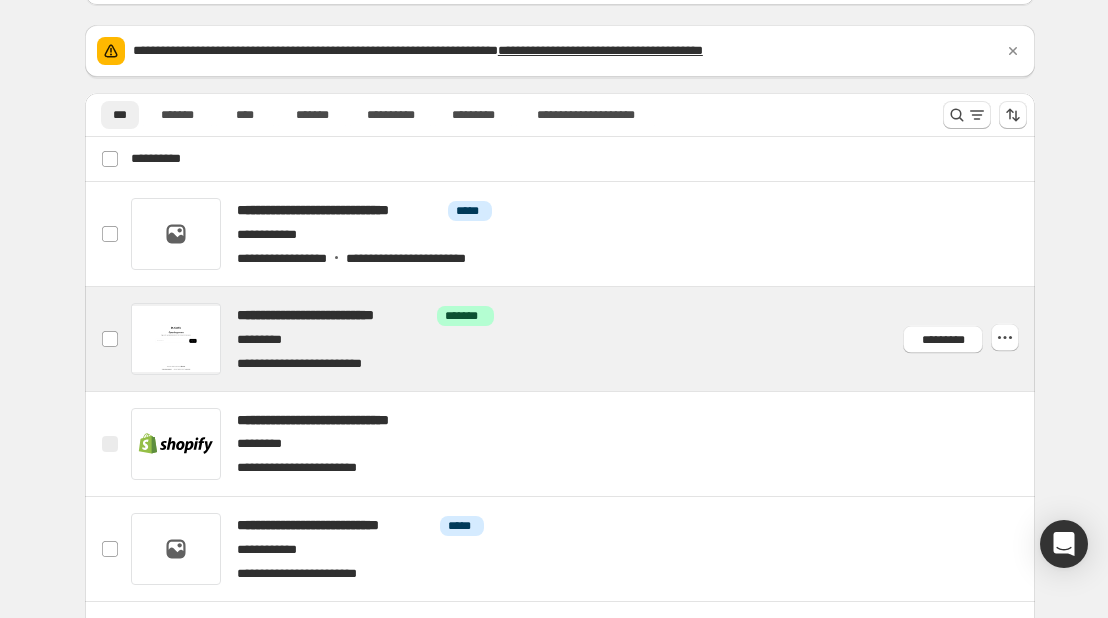 click at bounding box center (583, 339) 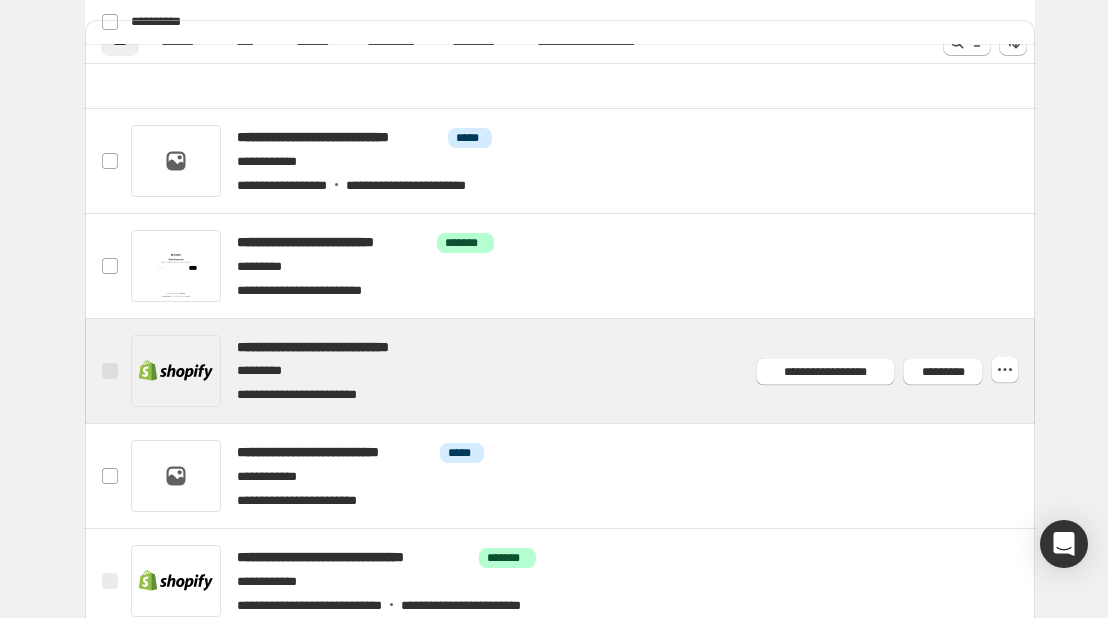 scroll, scrollTop: 508, scrollLeft: 0, axis: vertical 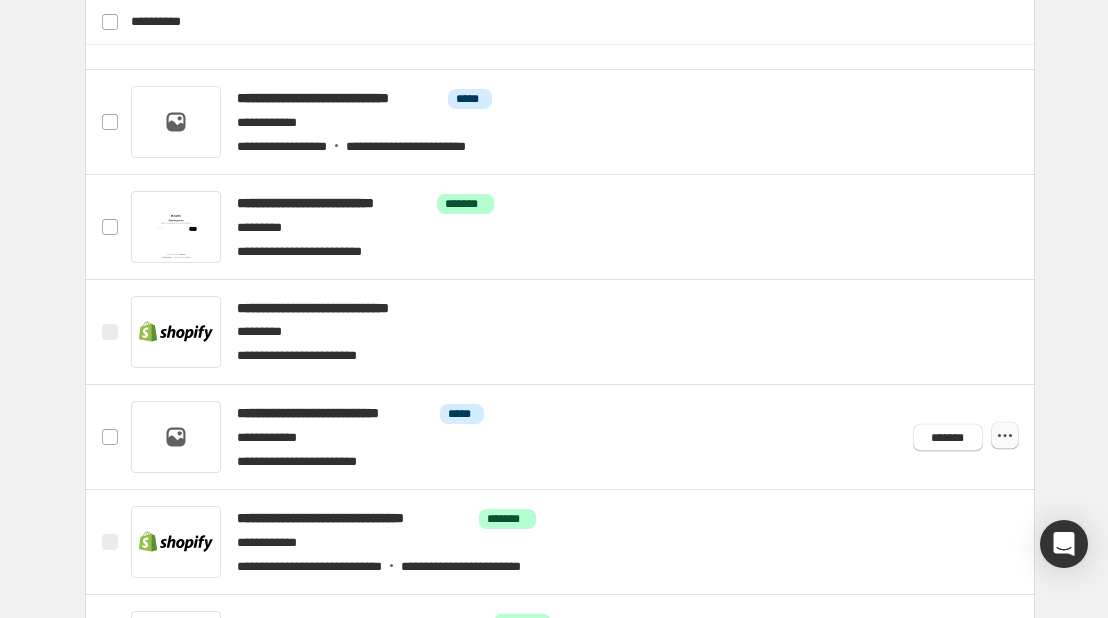 click at bounding box center (0, 0) 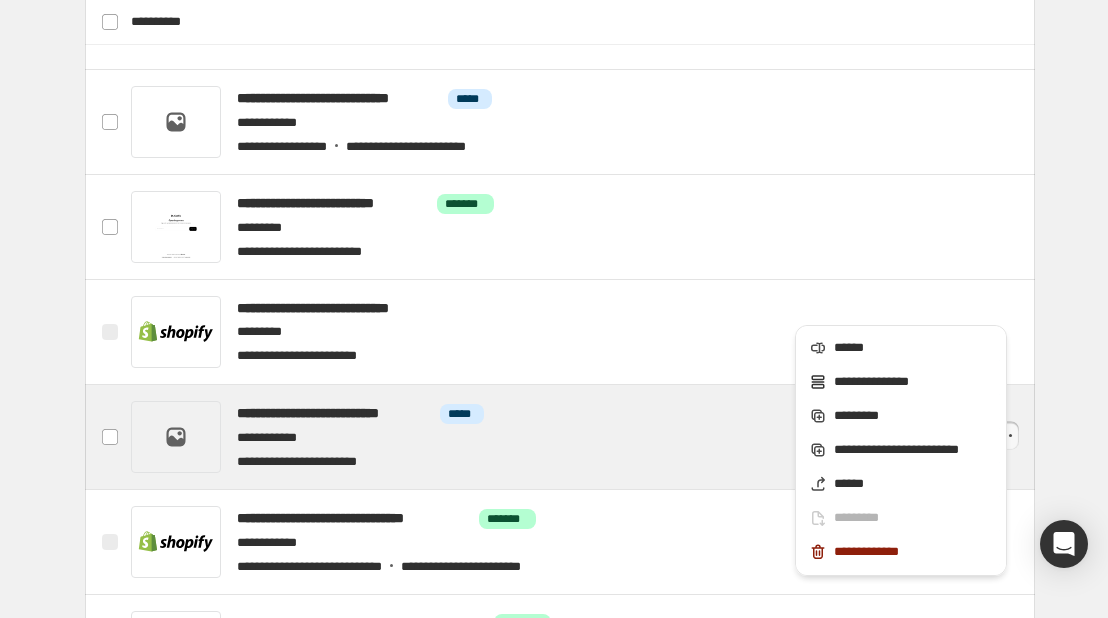 click at bounding box center [583, 437] 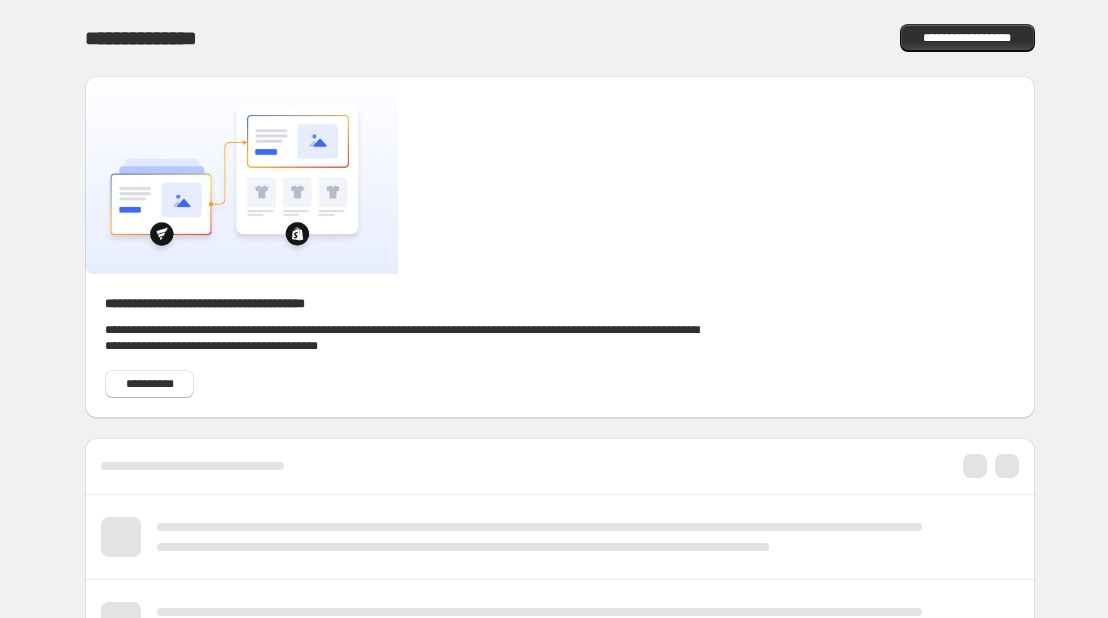 scroll, scrollTop: 0, scrollLeft: 0, axis: both 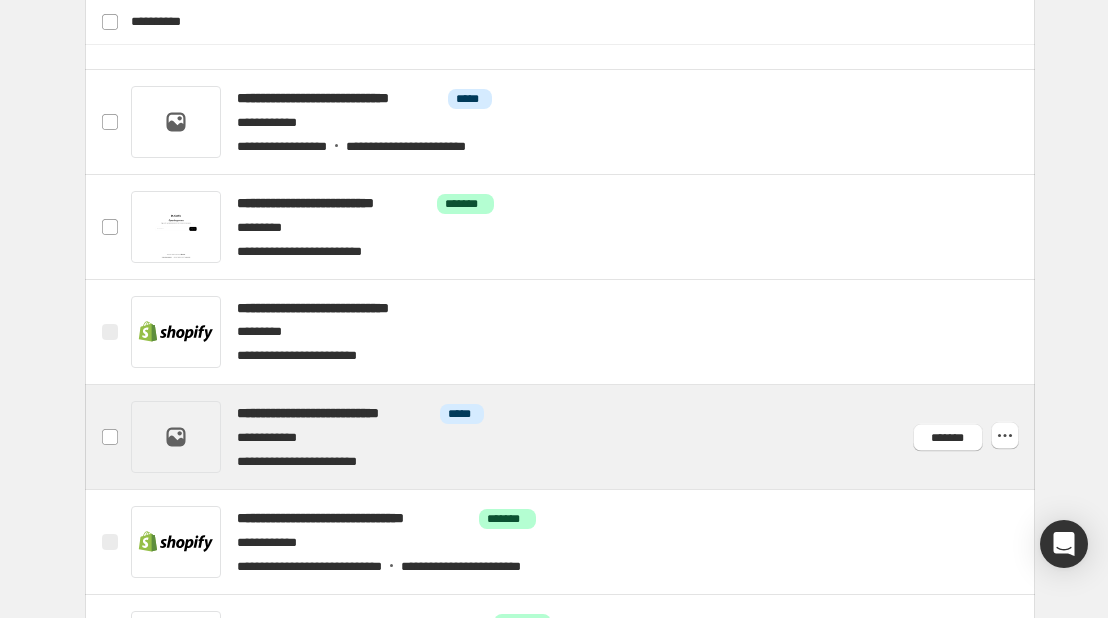 click at bounding box center [583, 437] 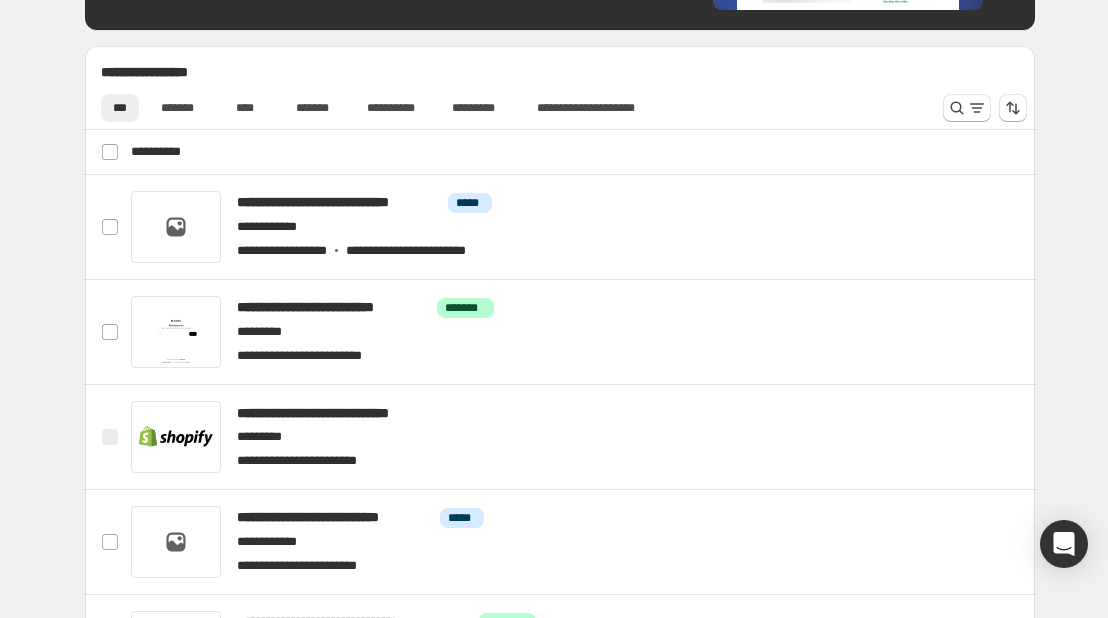 scroll, scrollTop: 777, scrollLeft: 0, axis: vertical 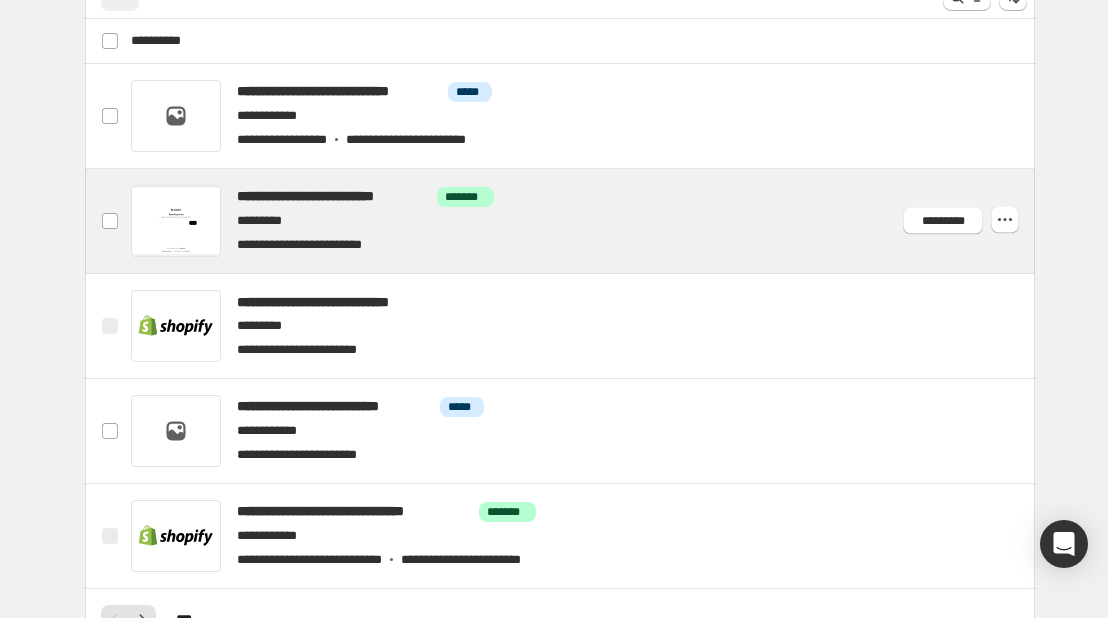 click at bounding box center [583, 221] 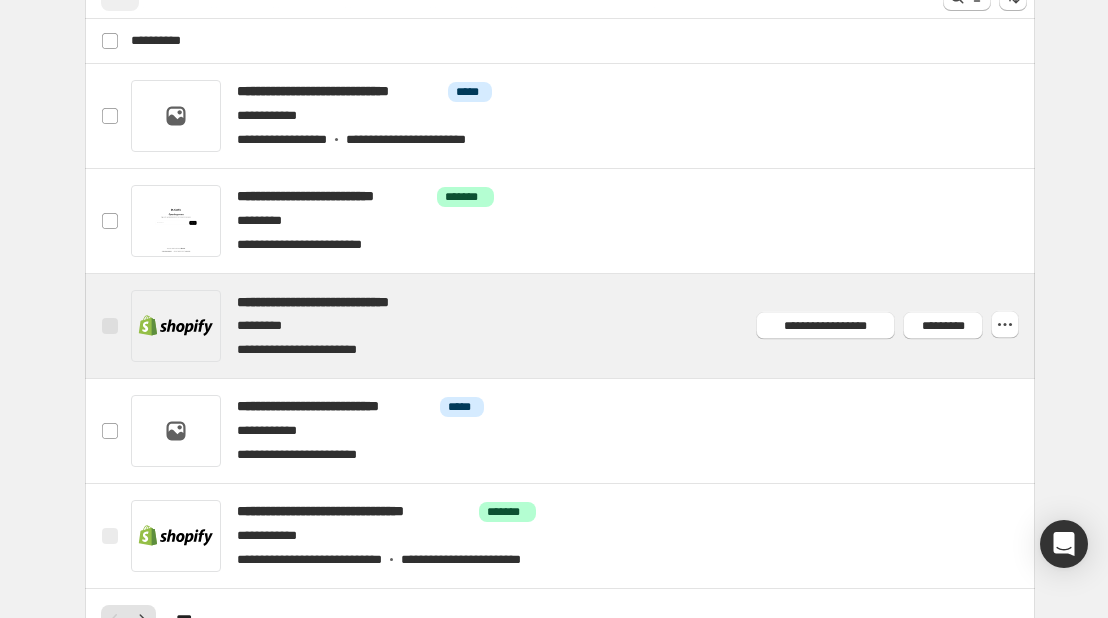 click at bounding box center (583, 326) 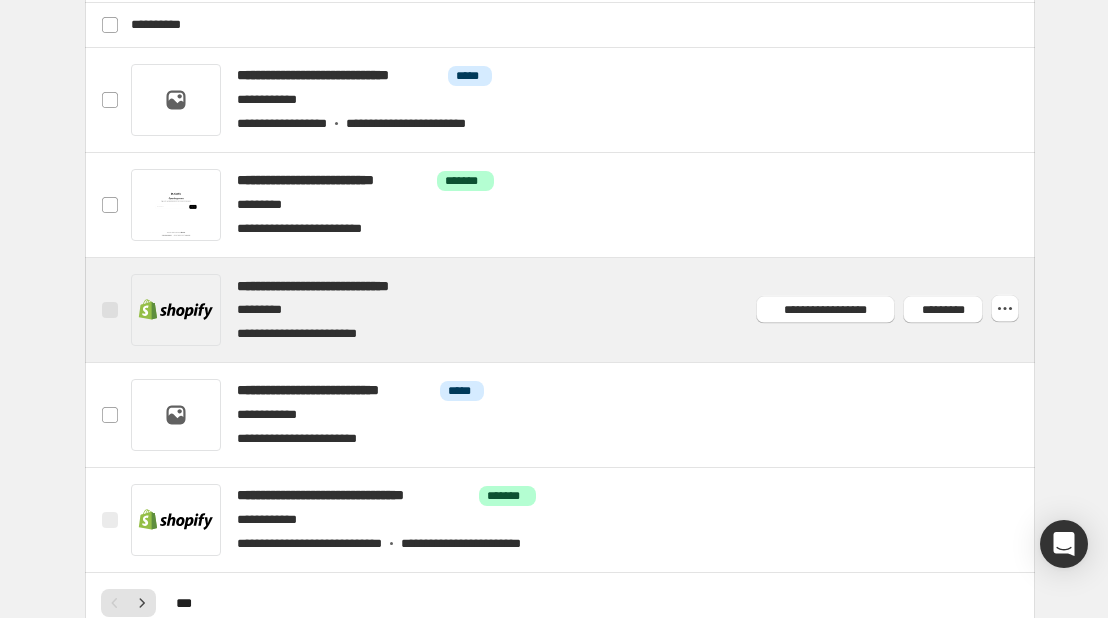 scroll, scrollTop: 888, scrollLeft: 0, axis: vertical 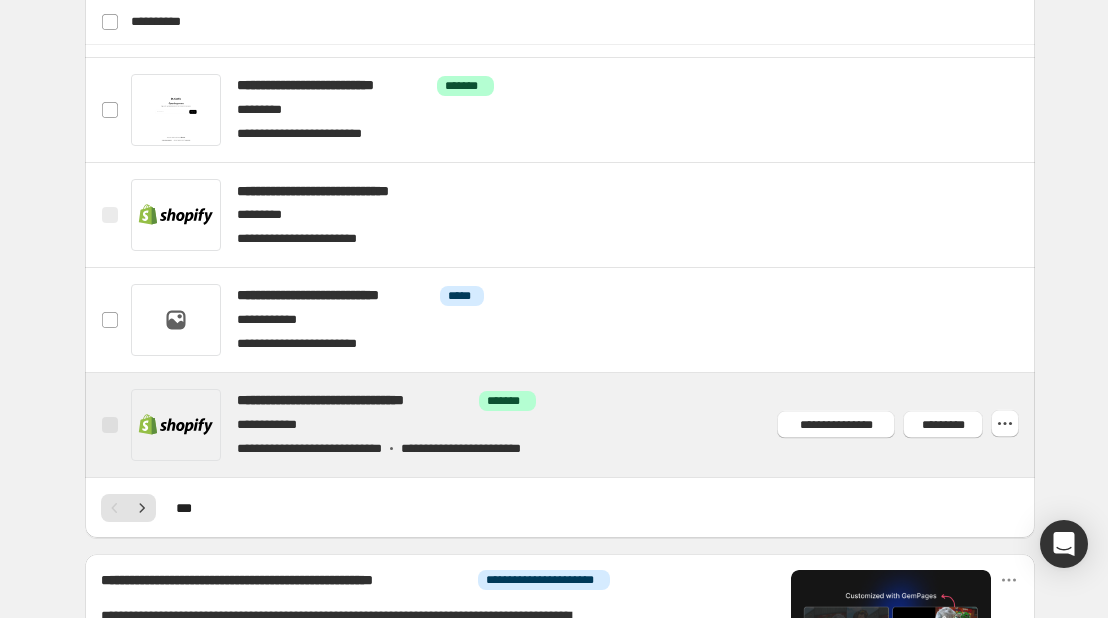 click at bounding box center [583, 425] 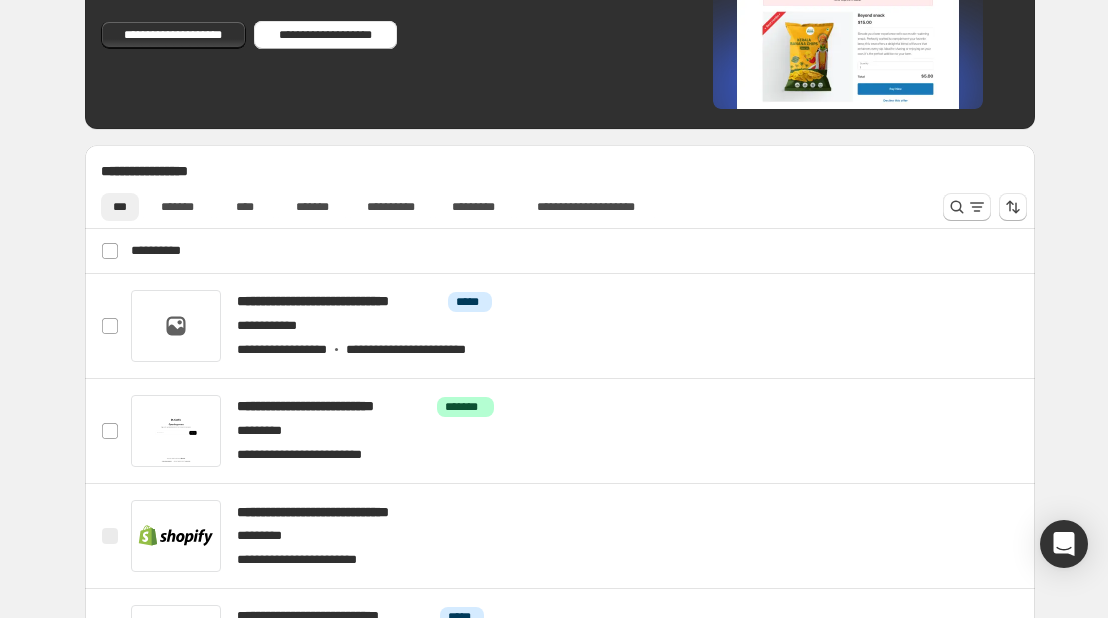 scroll, scrollTop: 555, scrollLeft: 0, axis: vertical 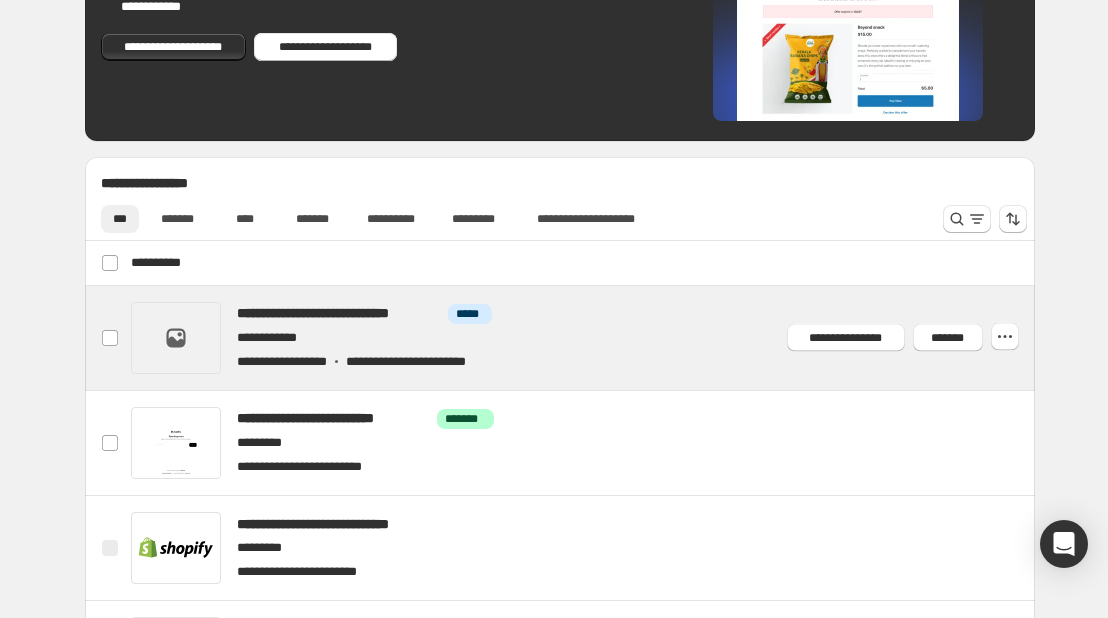 click at bounding box center (583, 338) 